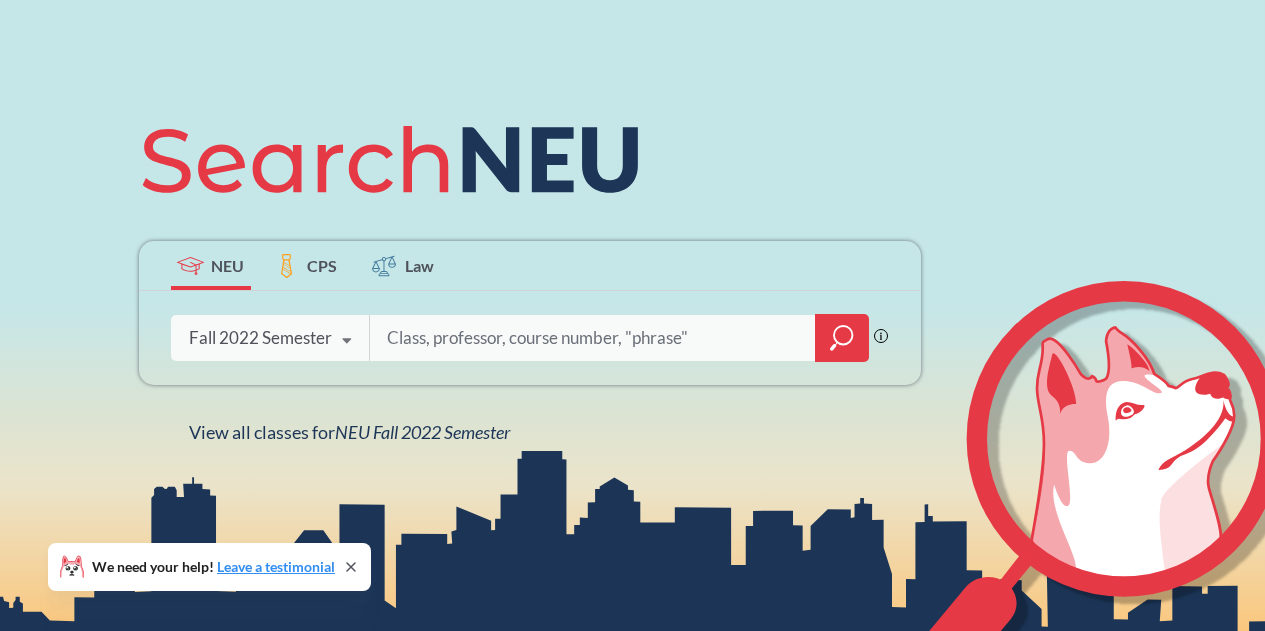 scroll, scrollTop: 165, scrollLeft: 0, axis: vertical 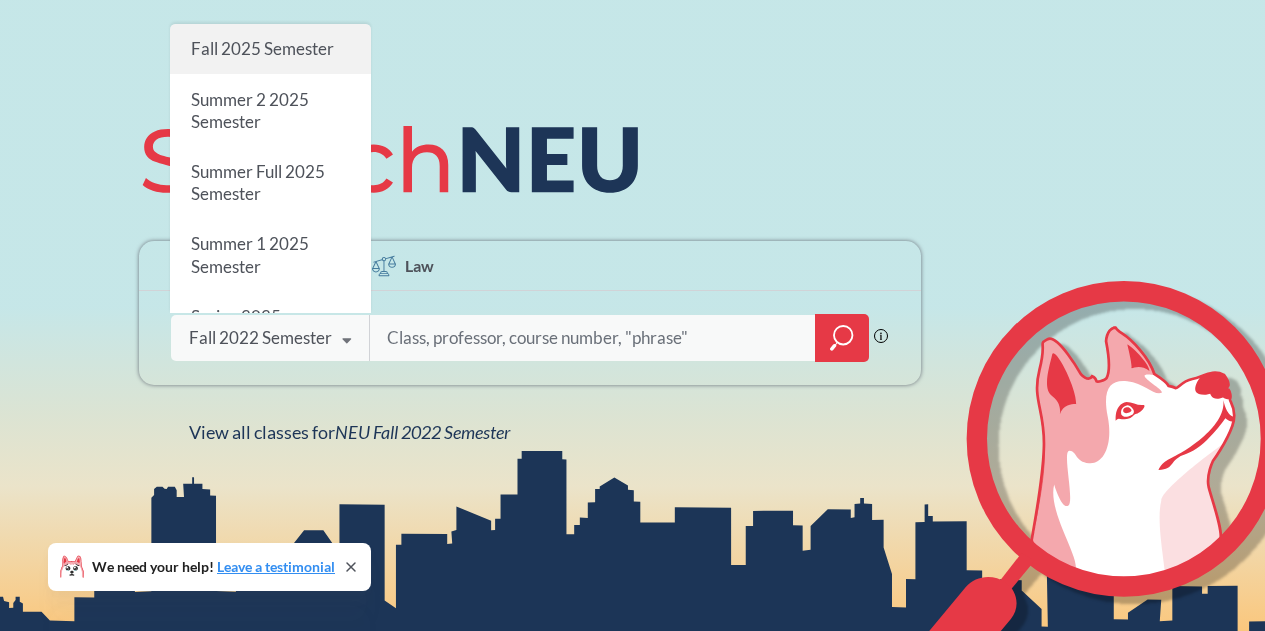click on "Fall 2025 Semester" at bounding box center [261, 48] 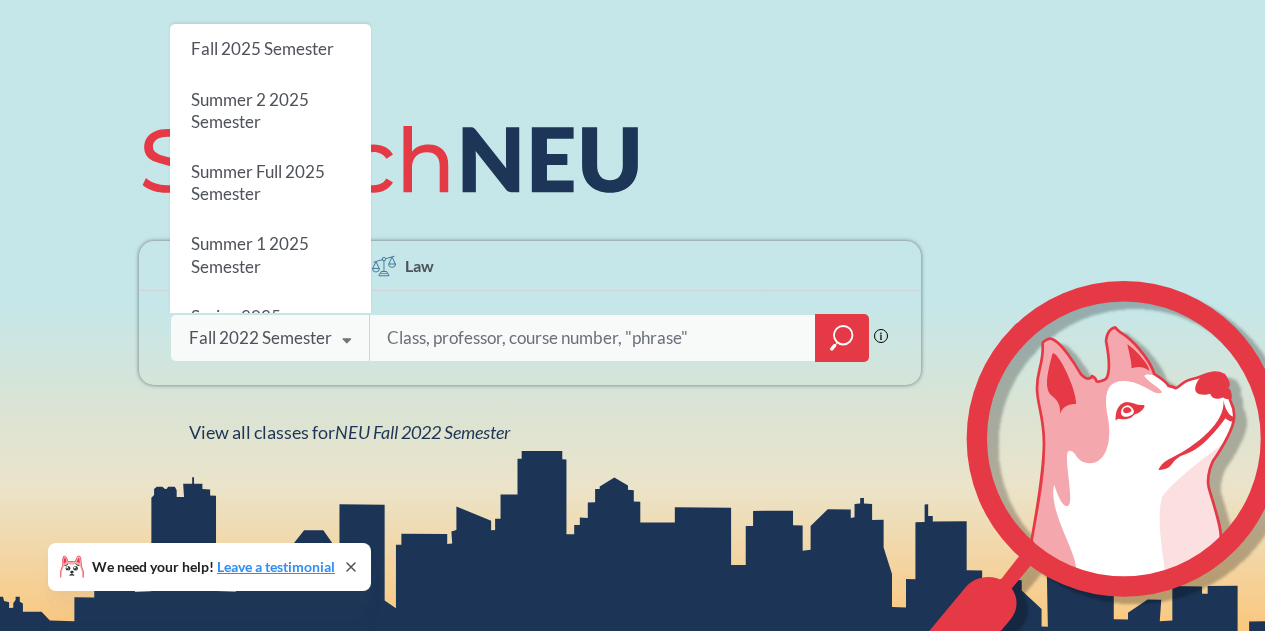 scroll, scrollTop: 0, scrollLeft: 0, axis: both 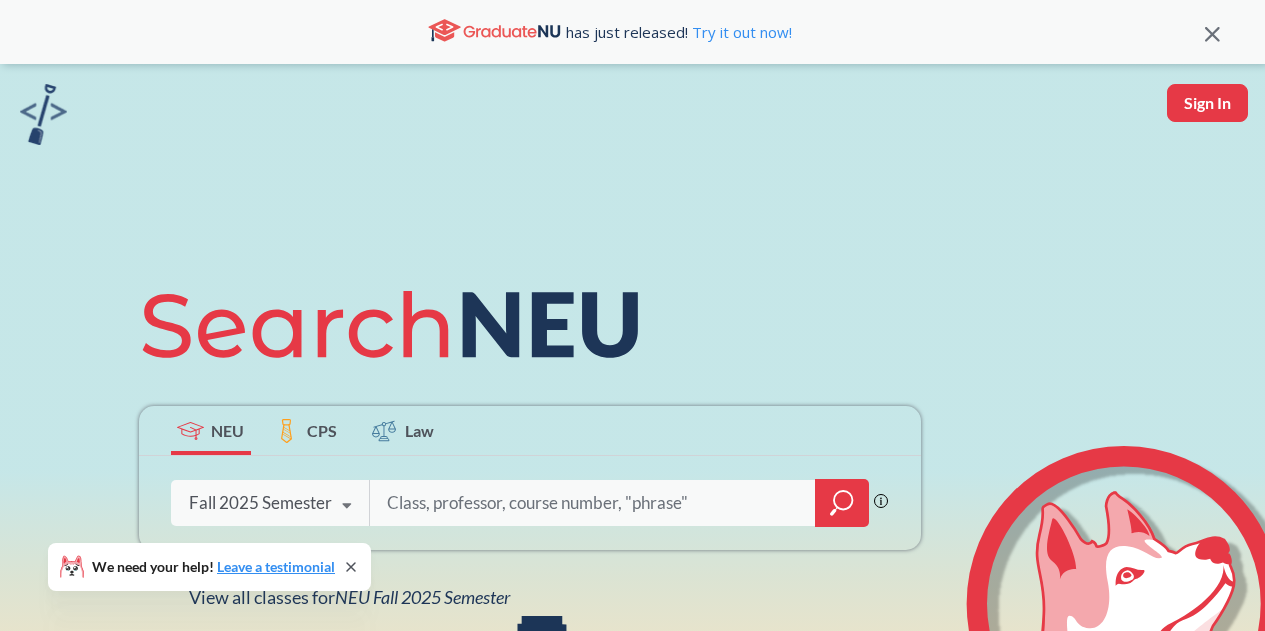 click 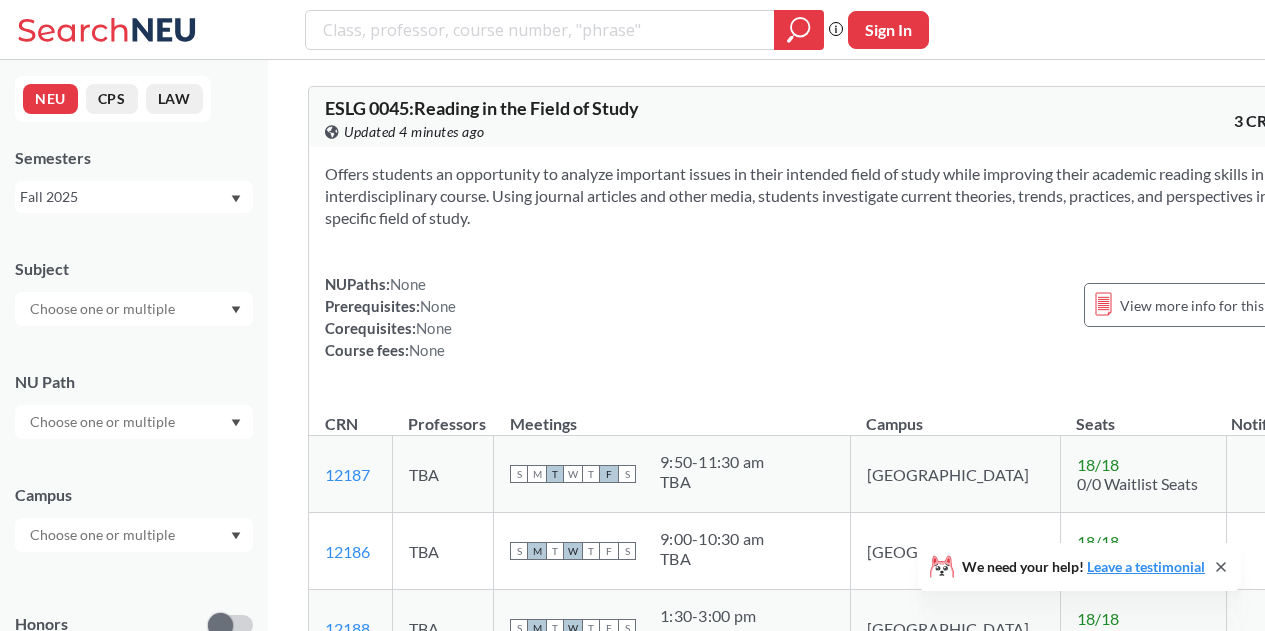 click at bounding box center [104, 422] 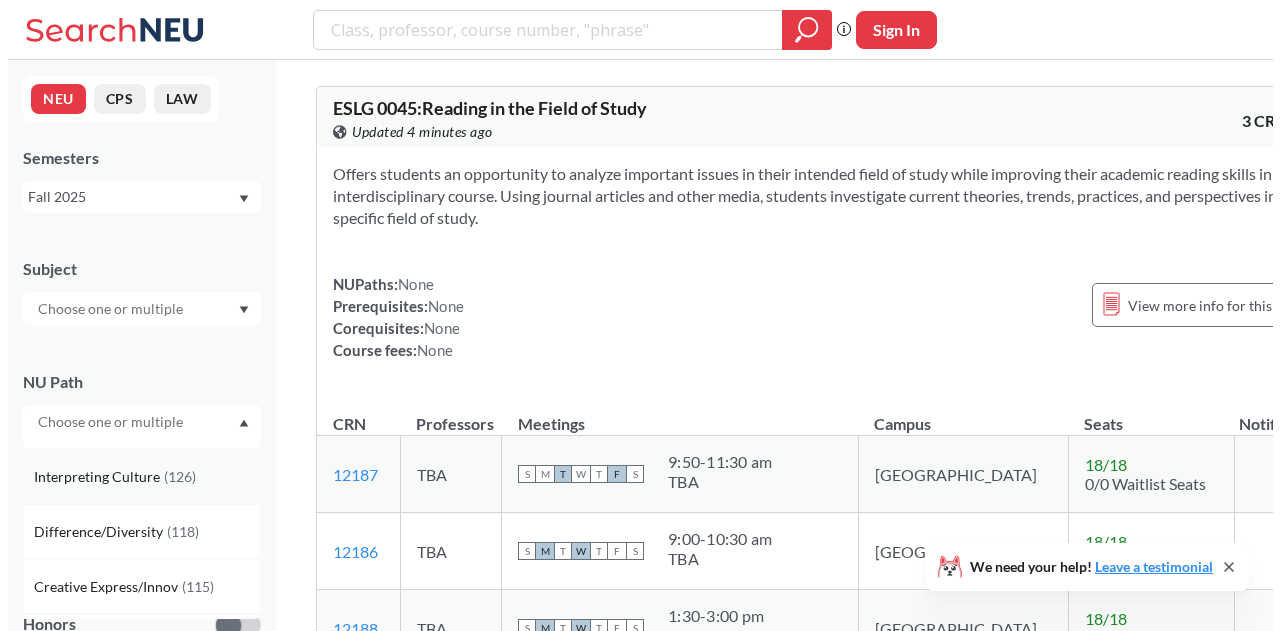 scroll, scrollTop: 200, scrollLeft: 0, axis: vertical 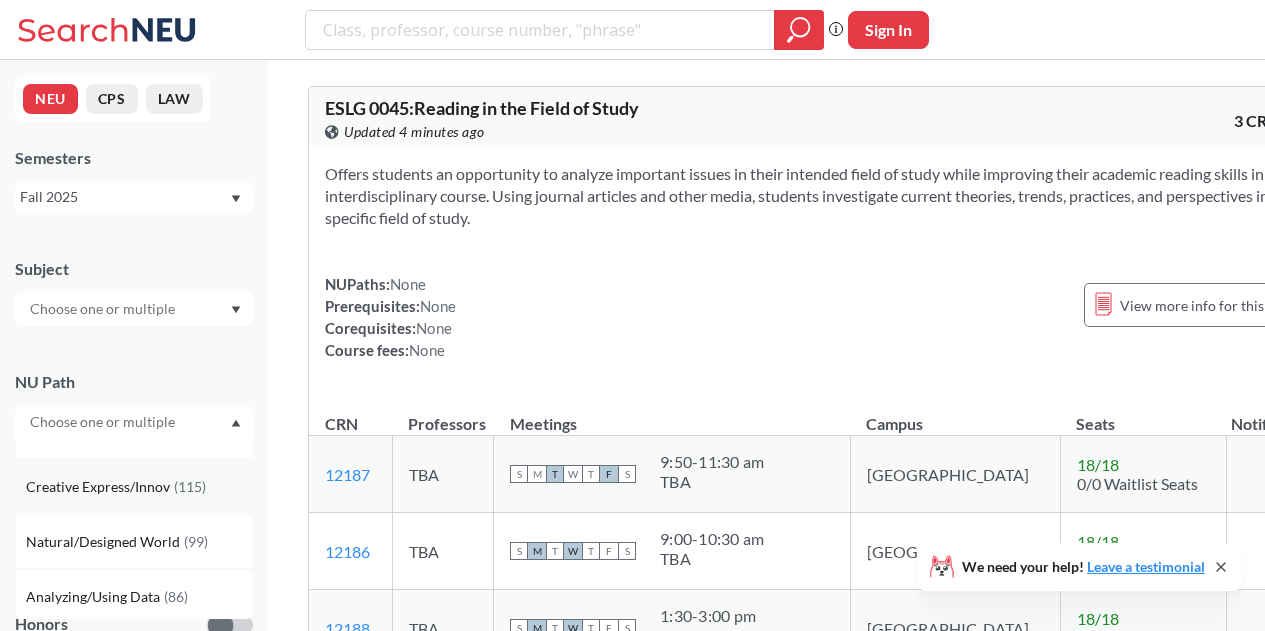 click on "Creative Express/Innov ( 115 )" at bounding box center (134, 486) 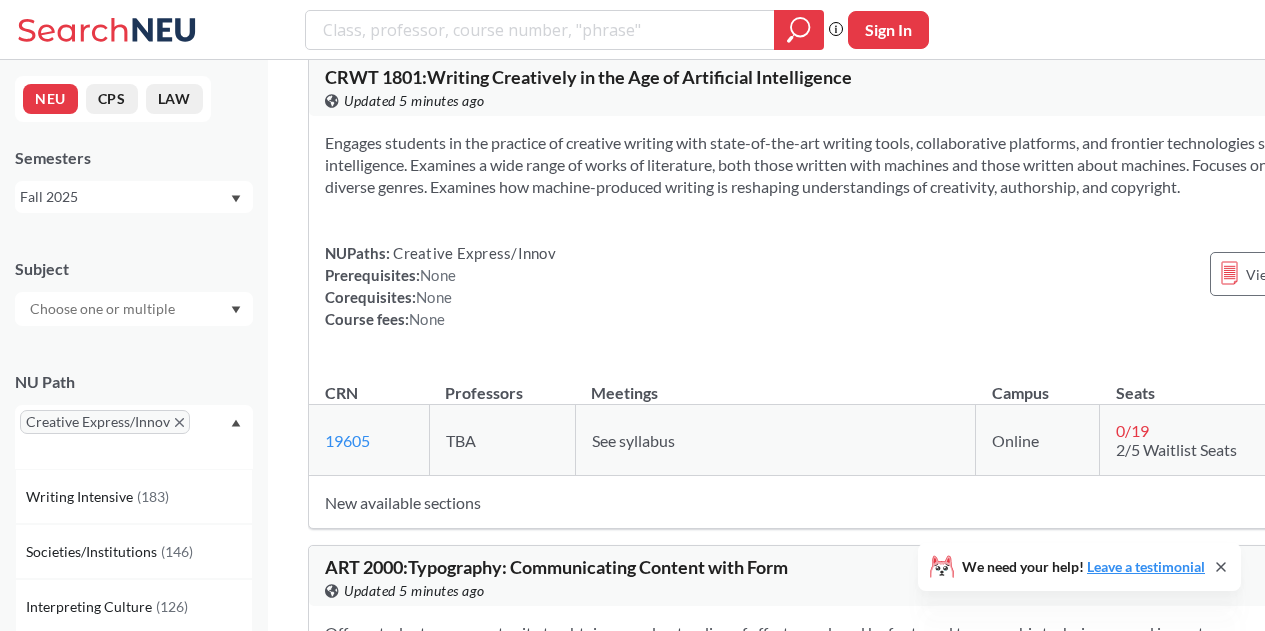scroll, scrollTop: 20400, scrollLeft: 0, axis: vertical 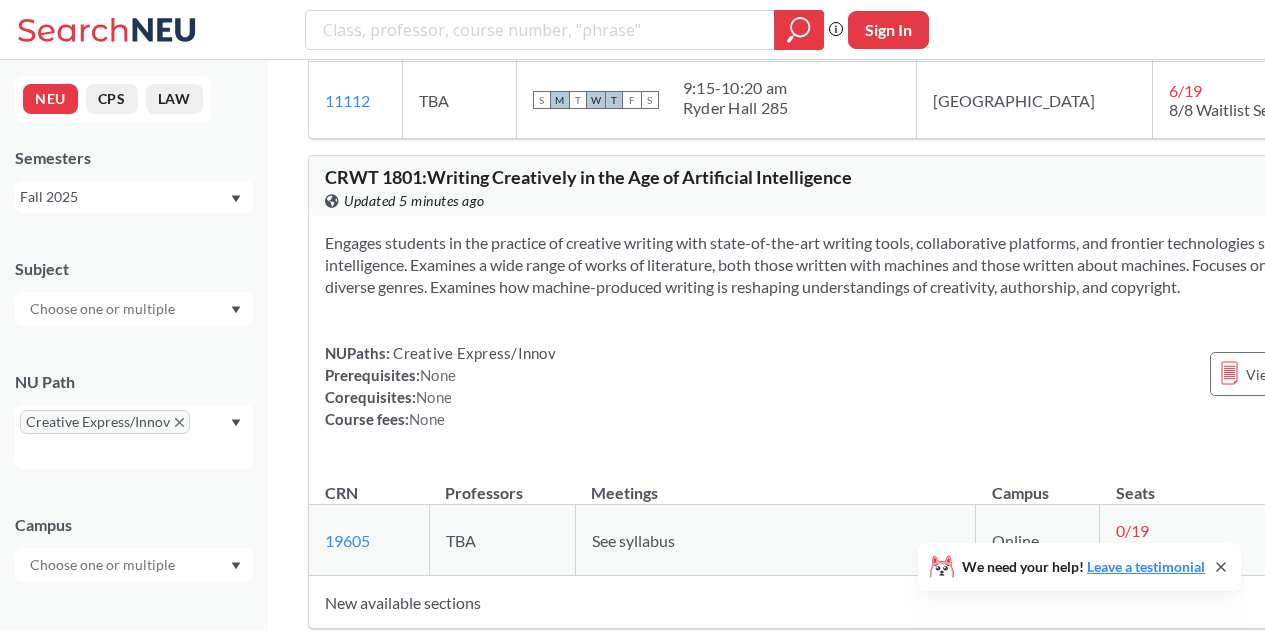 drag, startPoint x: 427, startPoint y: 110, endPoint x: 325, endPoint y: 117, distance: 102.239914 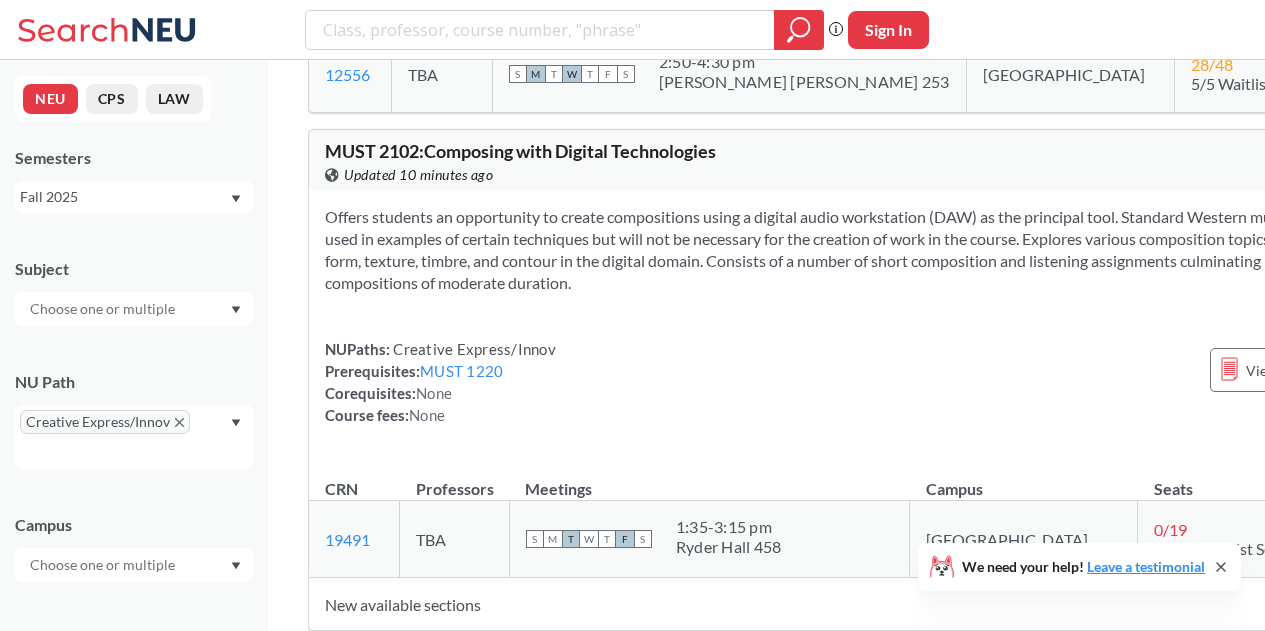 scroll, scrollTop: 21864, scrollLeft: 0, axis: vertical 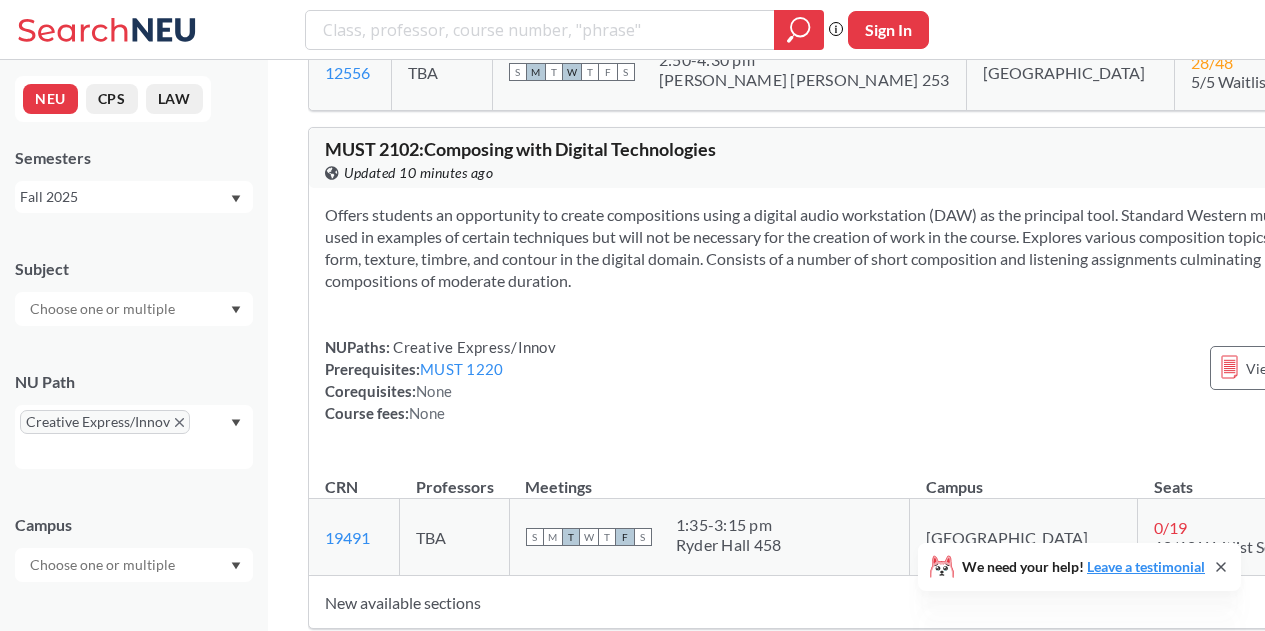 click on "INAM   2000 :  Ethics in Creativity" at bounding box center [450, -338] 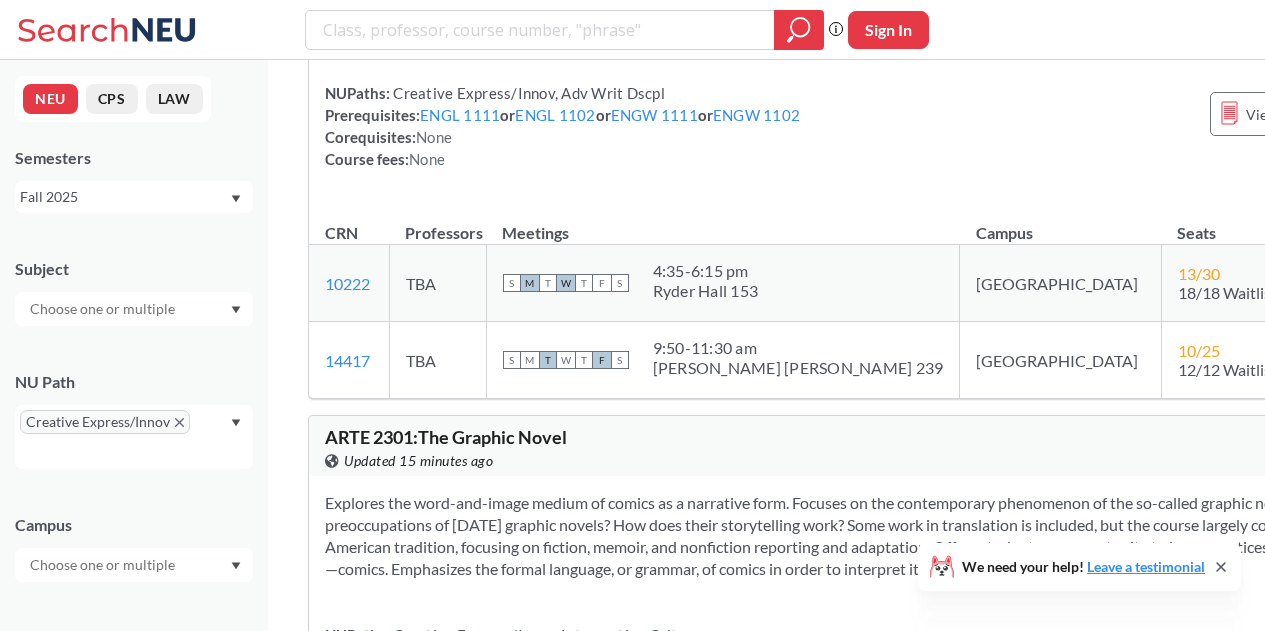 scroll, scrollTop: 27464, scrollLeft: 0, axis: vertical 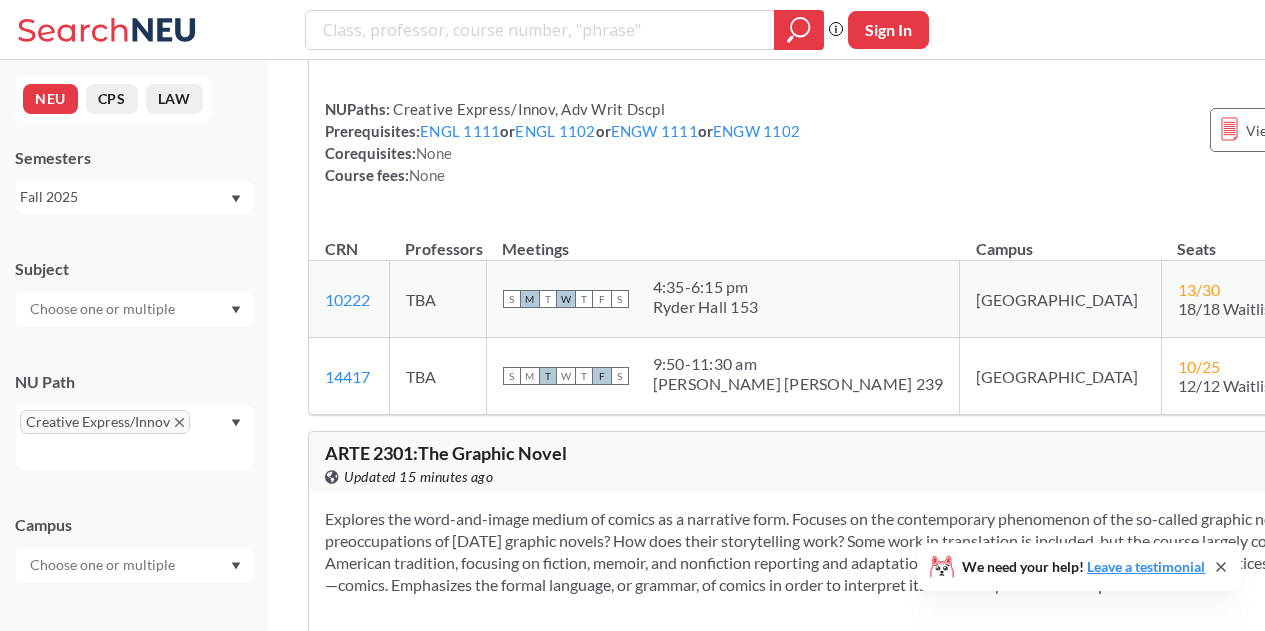 click on "PHTH   2300 :  Communication Skills for the Health Professions" at bounding box center (565, -756) 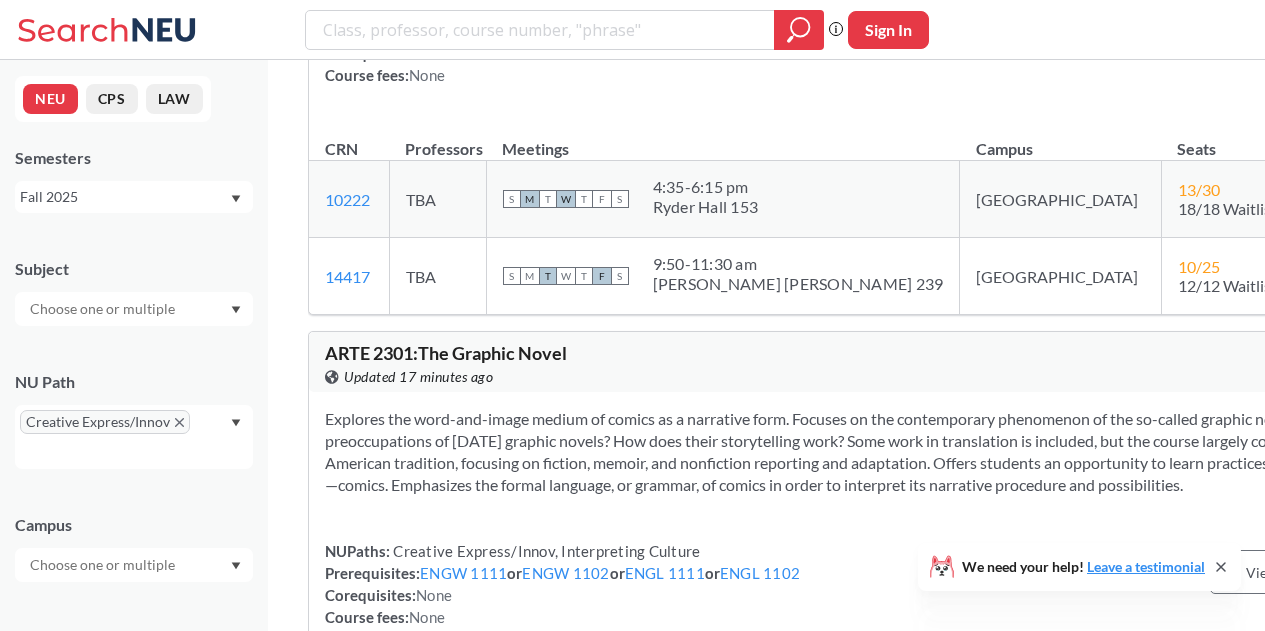 scroll, scrollTop: 27464, scrollLeft: 0, axis: vertical 